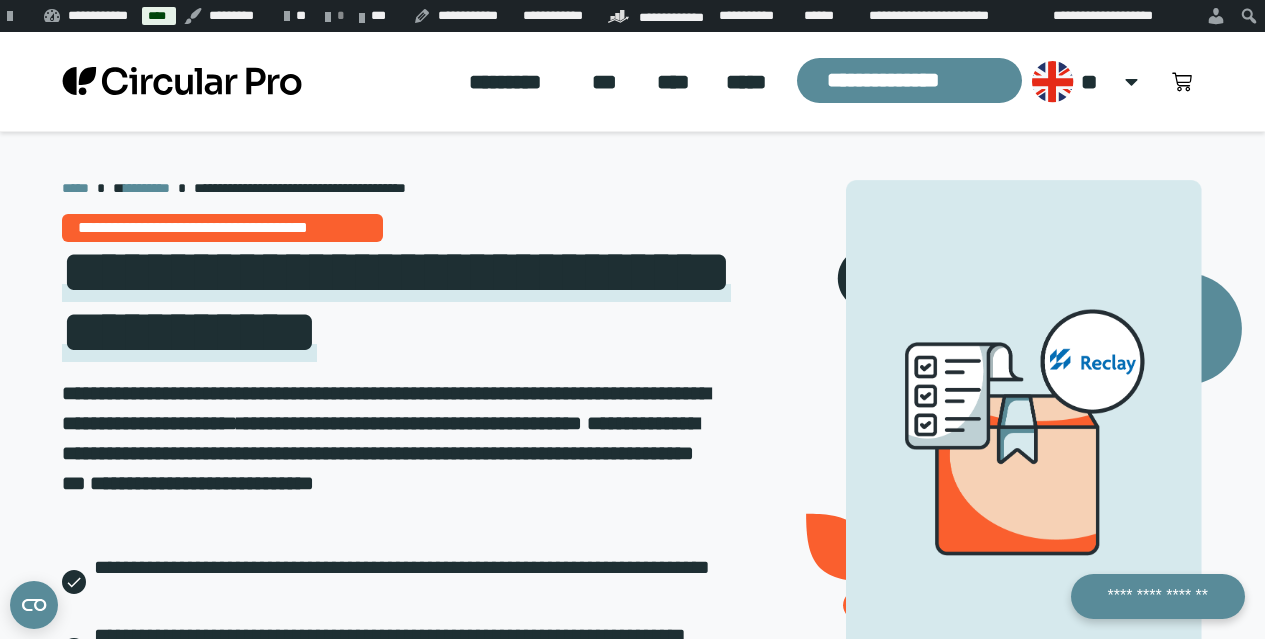 scroll, scrollTop: 400, scrollLeft: 0, axis: vertical 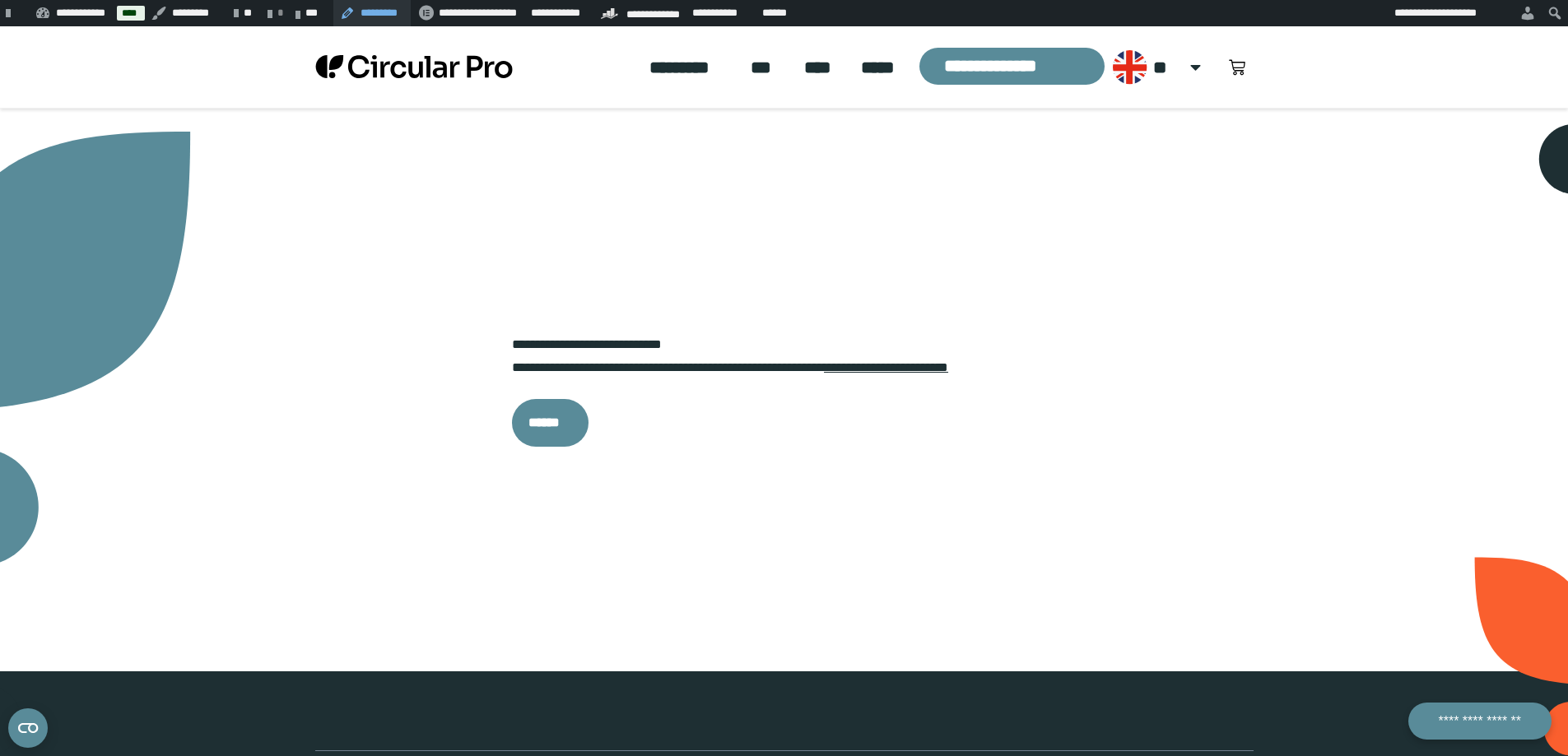 click on "*********" at bounding box center [372, 13] 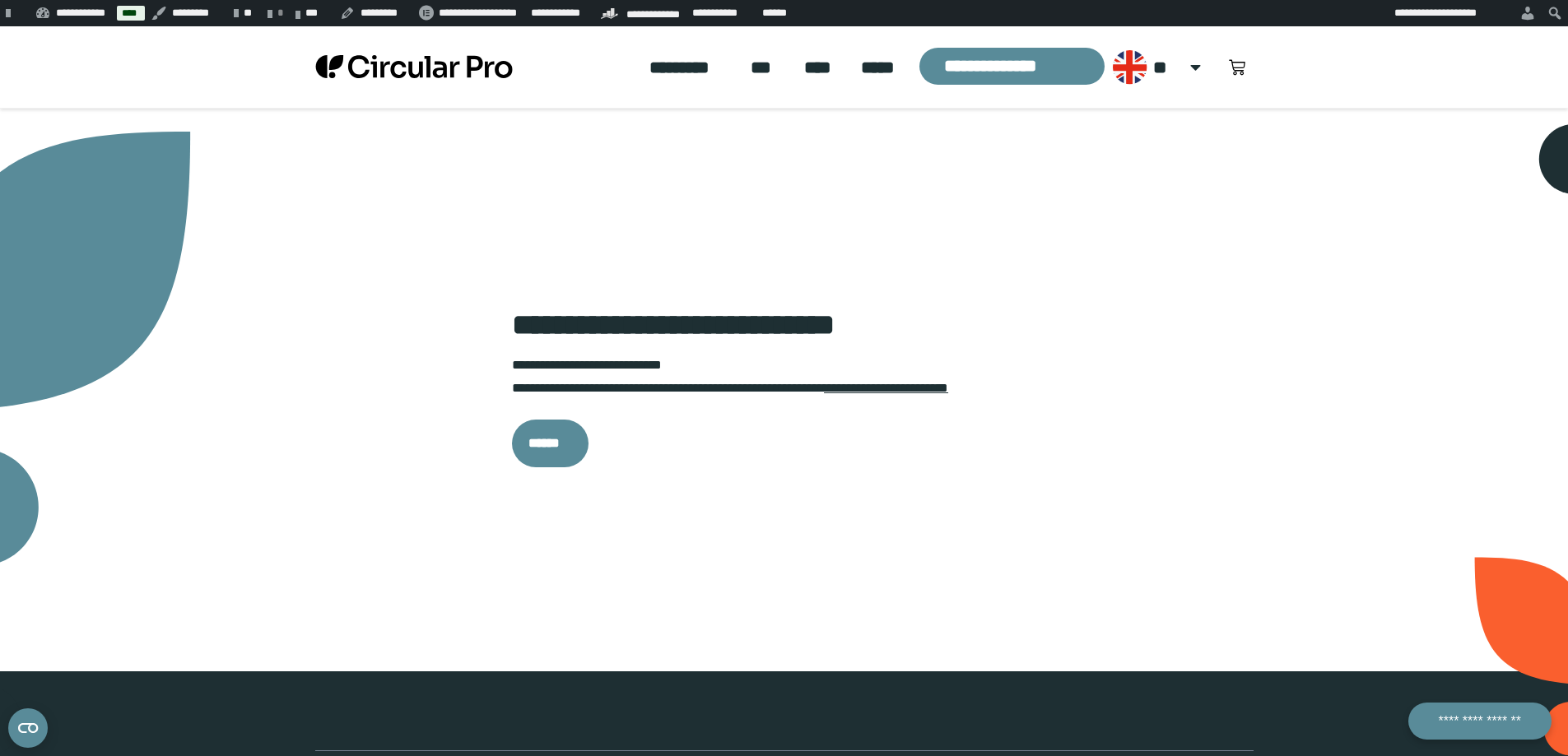 scroll, scrollTop: 0, scrollLeft: 0, axis: both 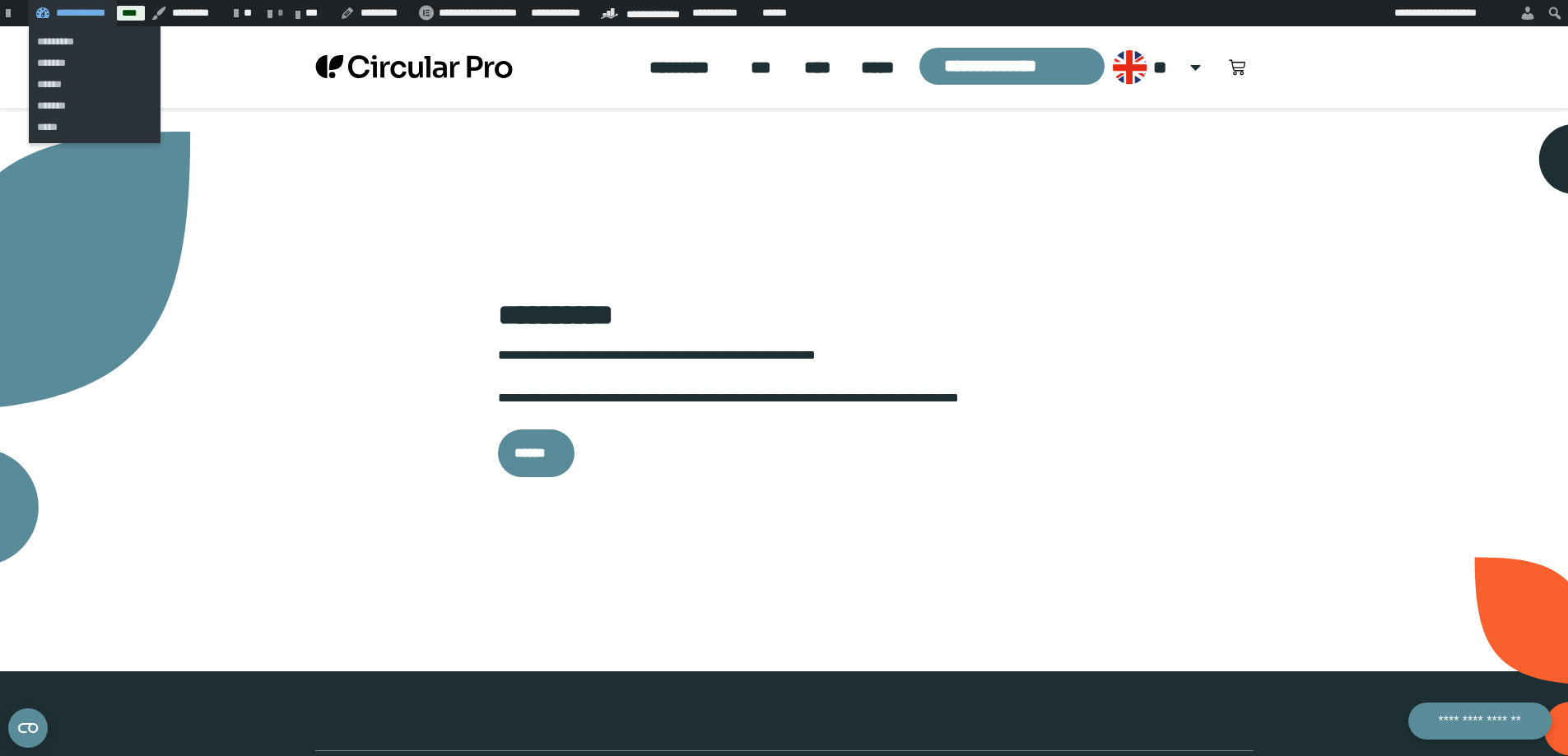 click on "**********" at bounding box center (72, 13) 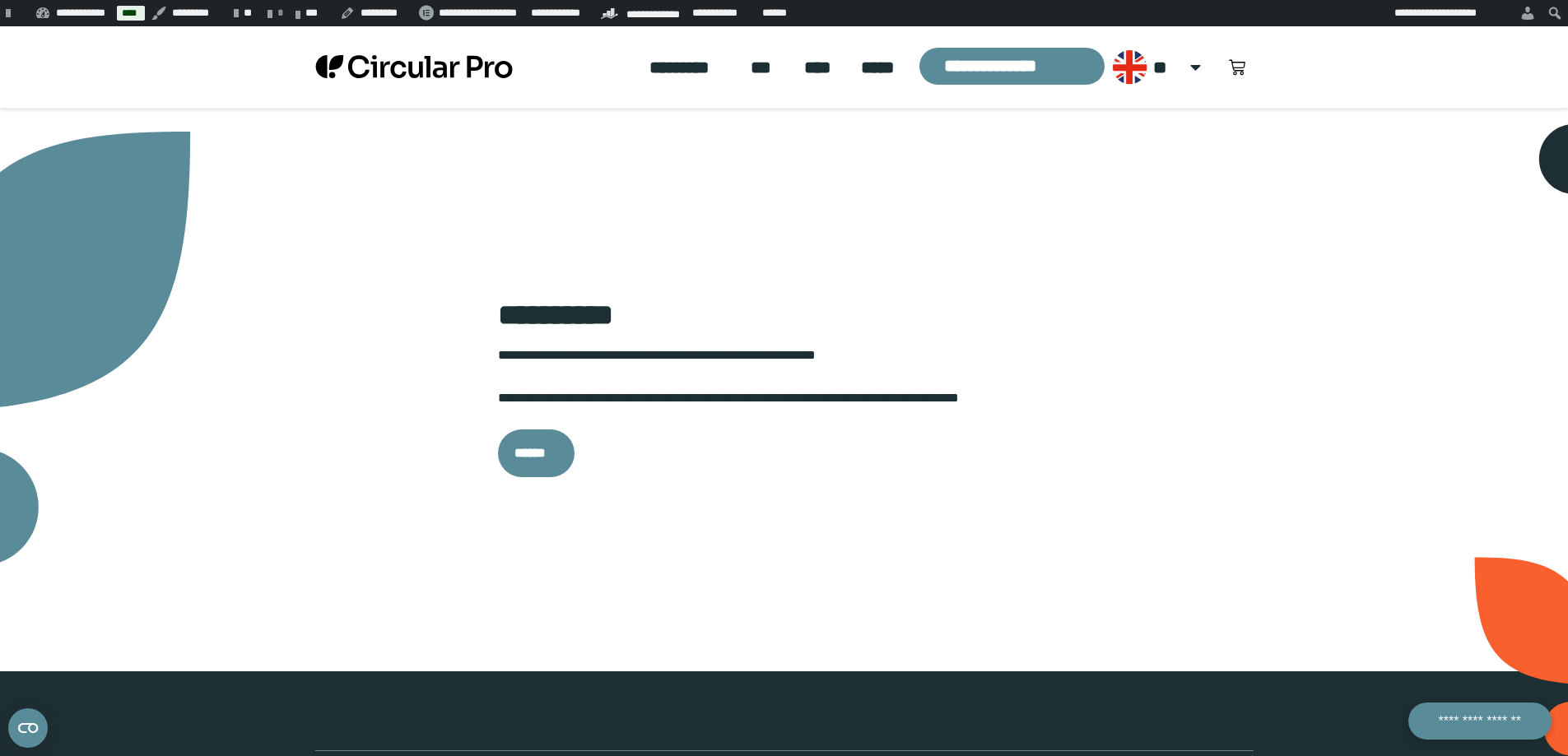 scroll, scrollTop: 0, scrollLeft: 0, axis: both 